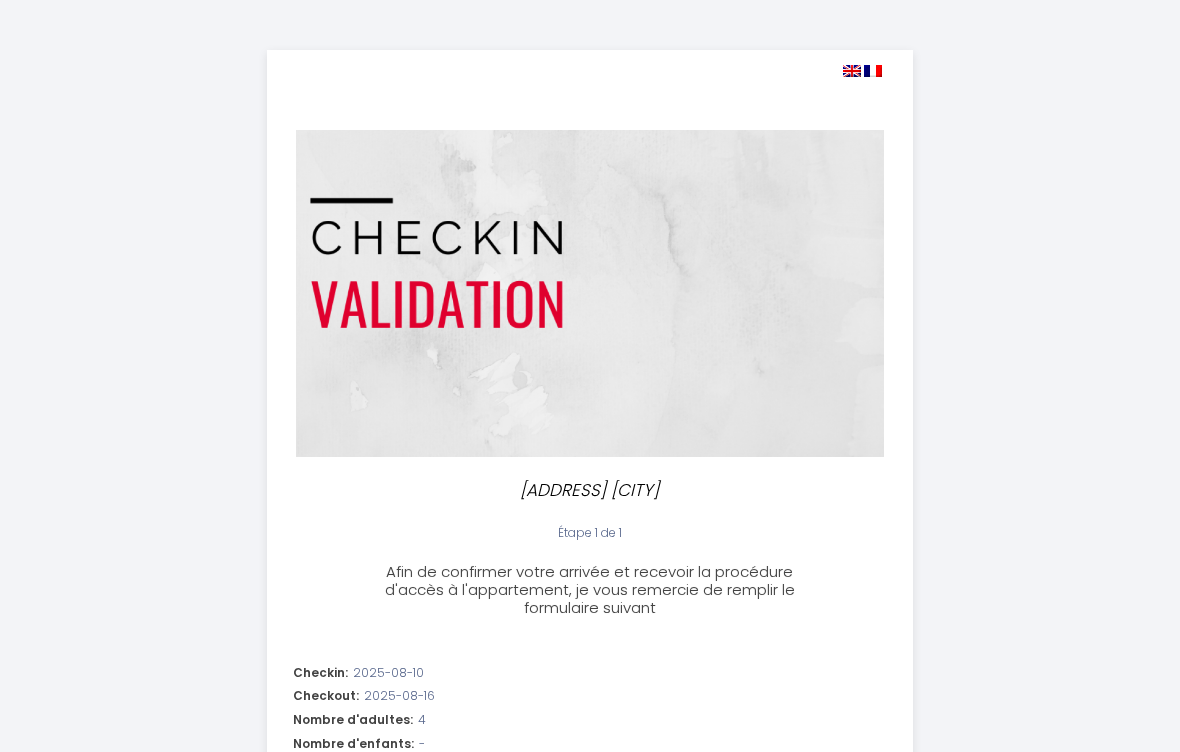 select 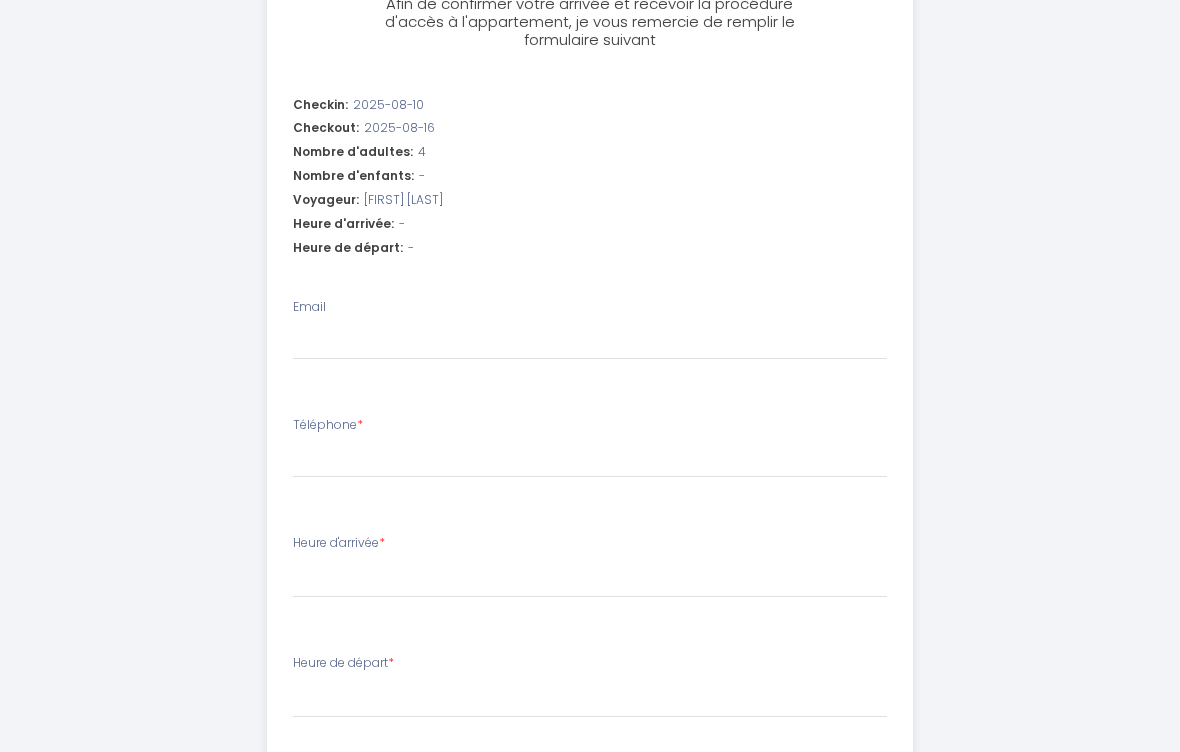 scroll, scrollTop: 570, scrollLeft: 0, axis: vertical 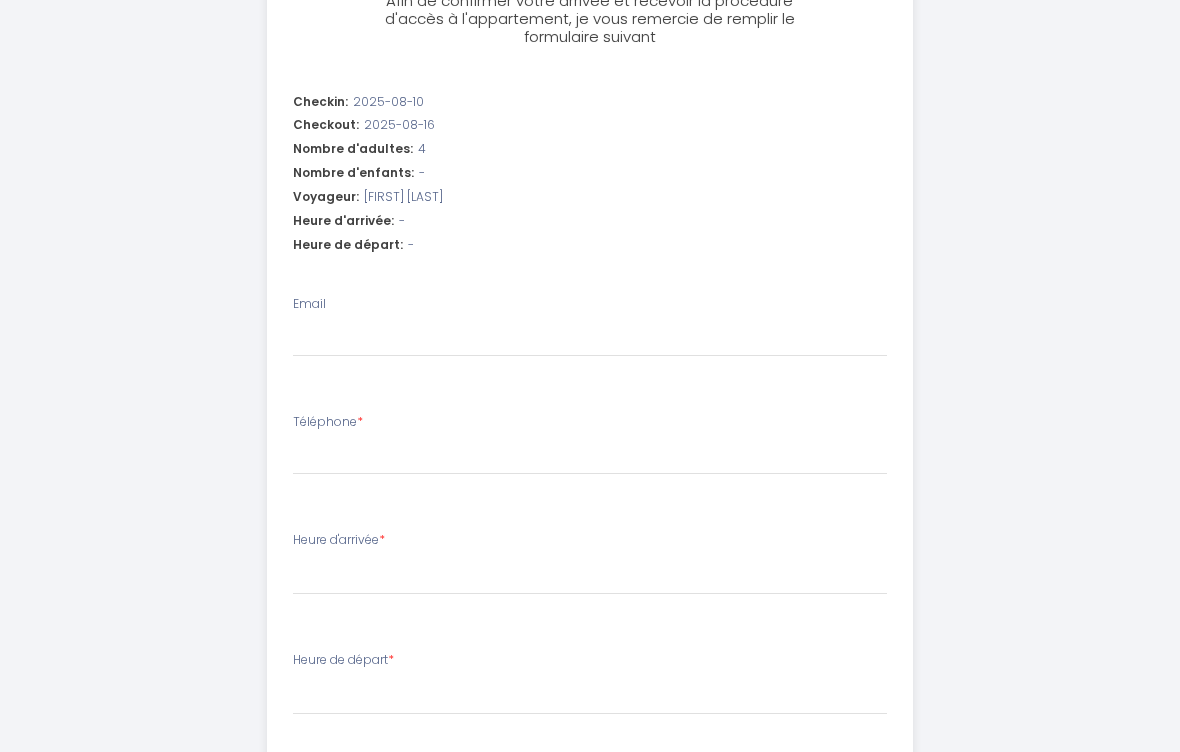 click on "Email" at bounding box center [590, 327] 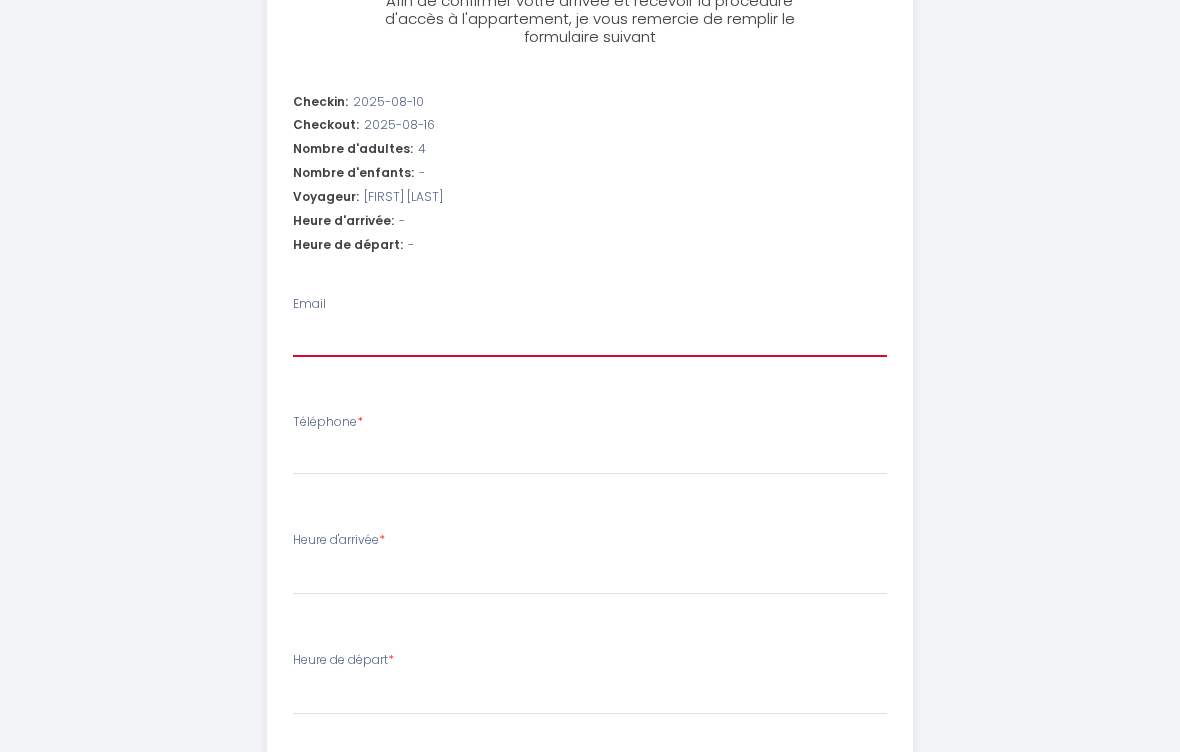click on "Email" at bounding box center (590, 340) 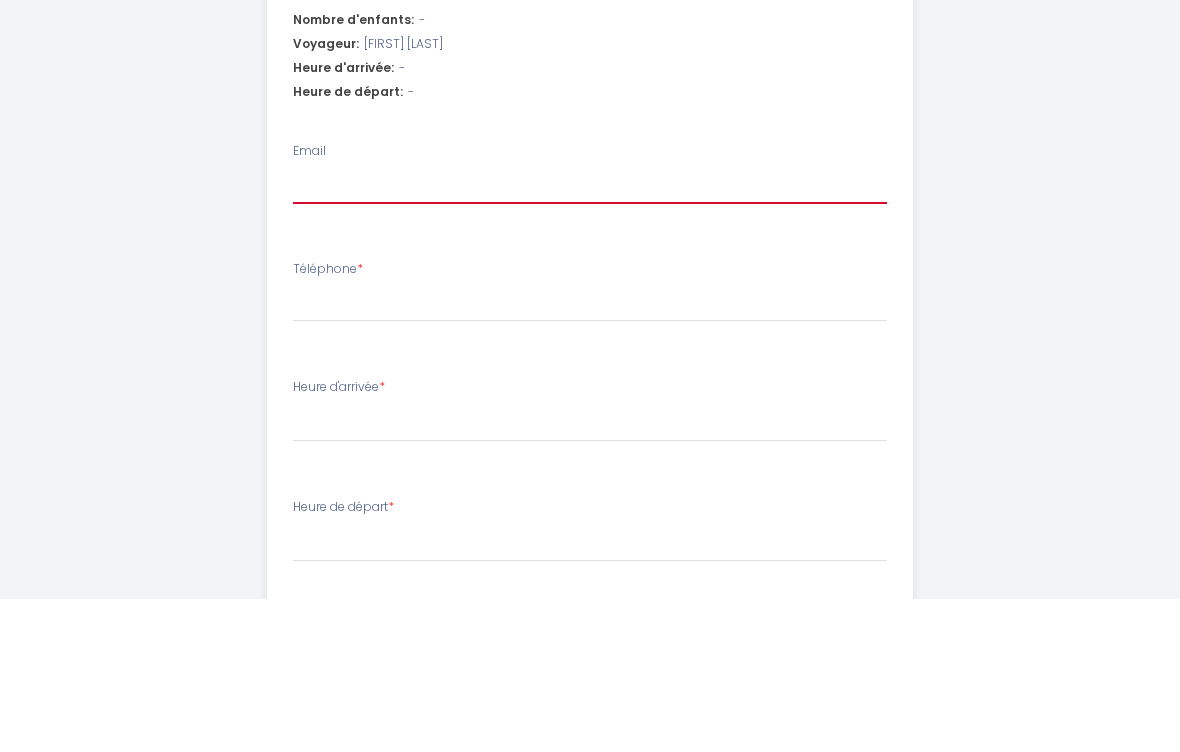 type on "a" 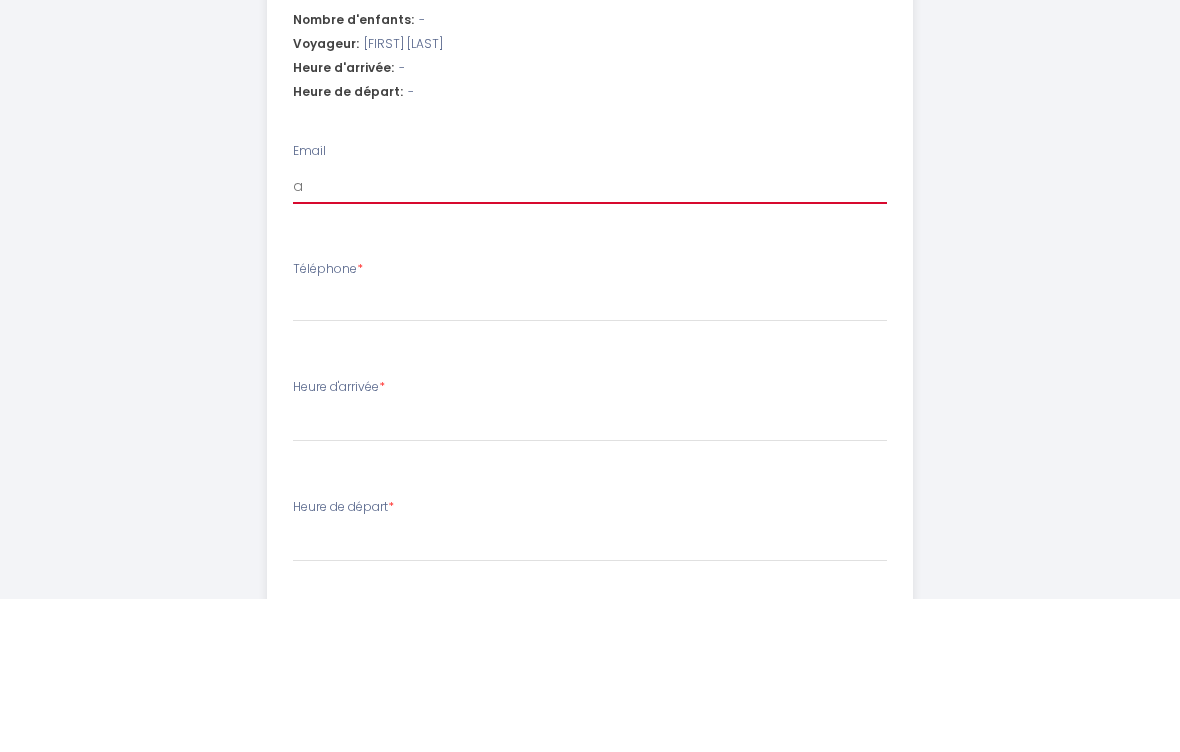 select 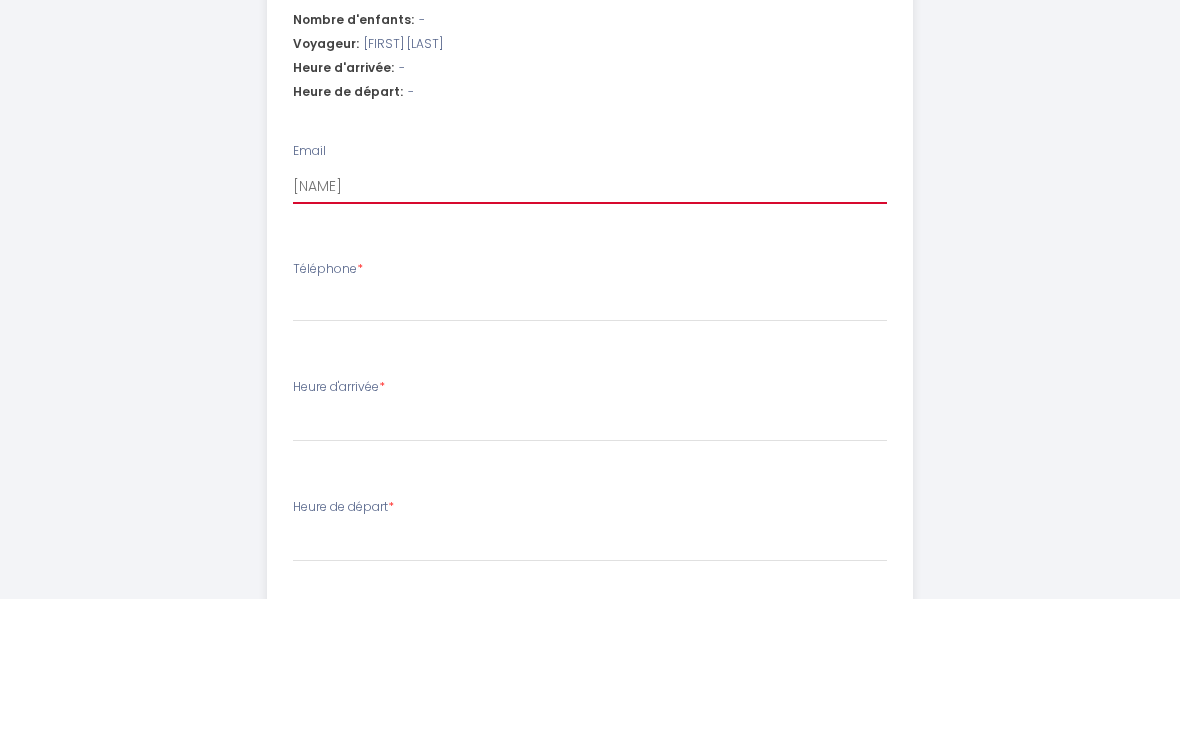 select 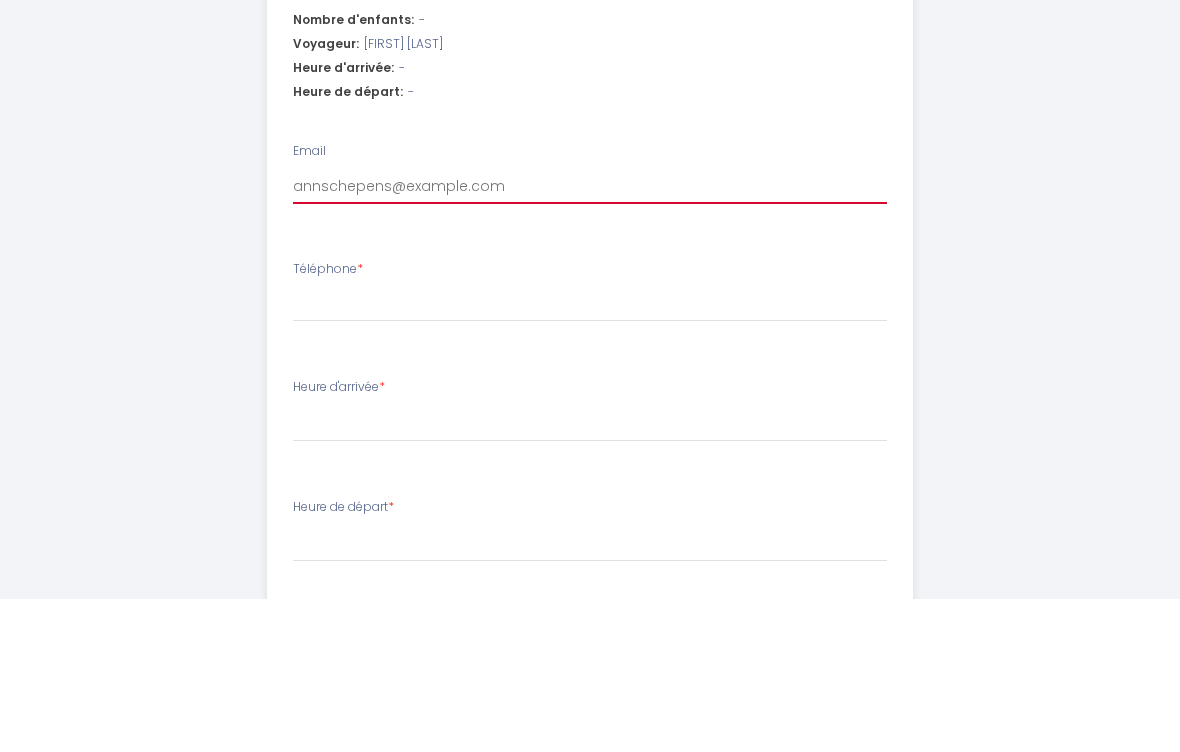 select 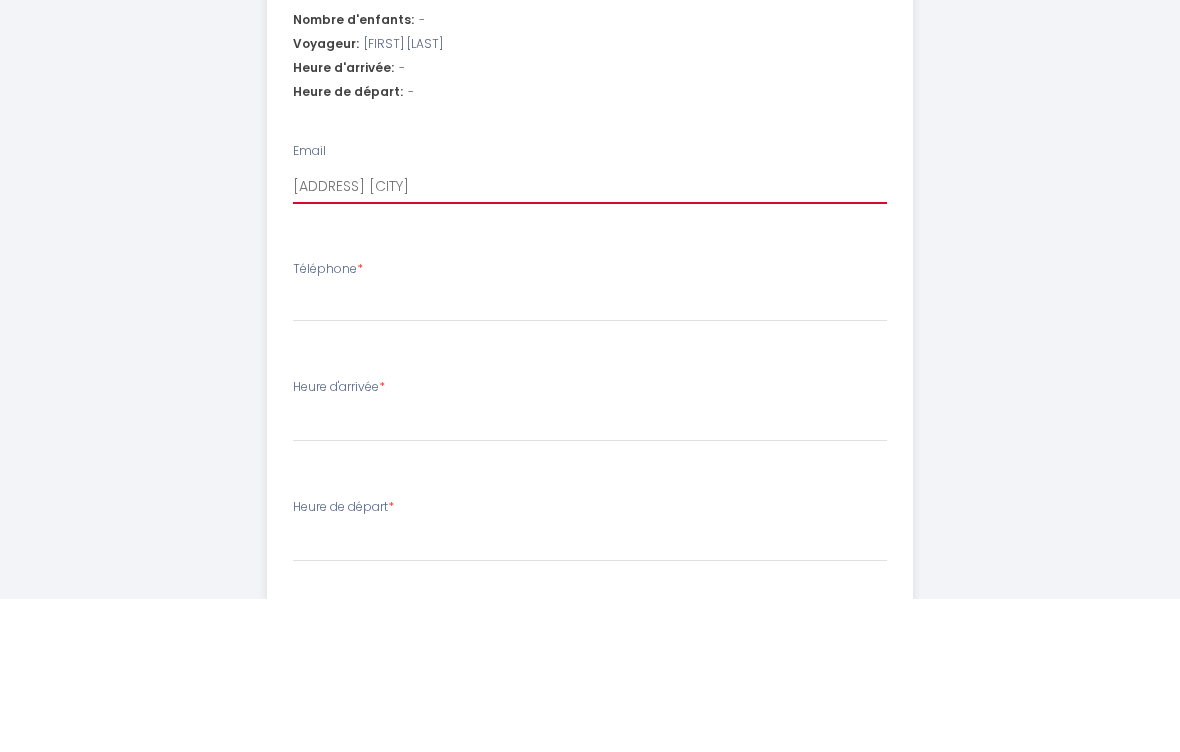 select 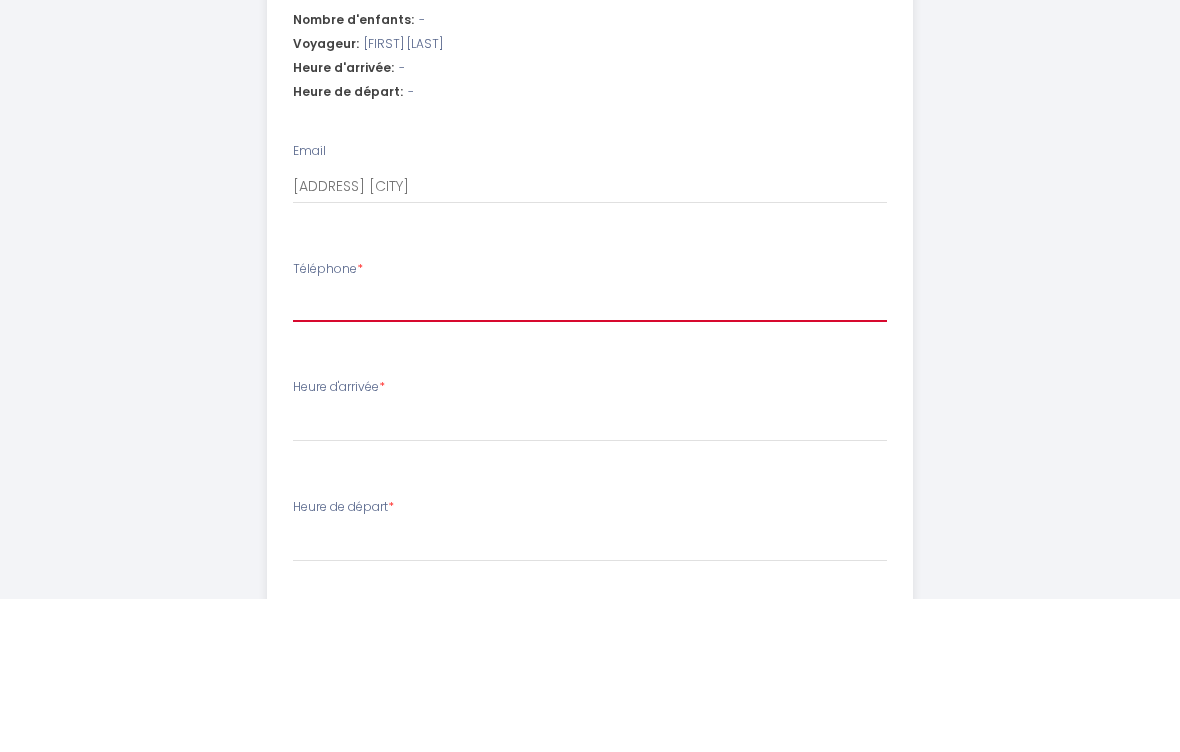 click on "Téléphone
*" at bounding box center [590, 458] 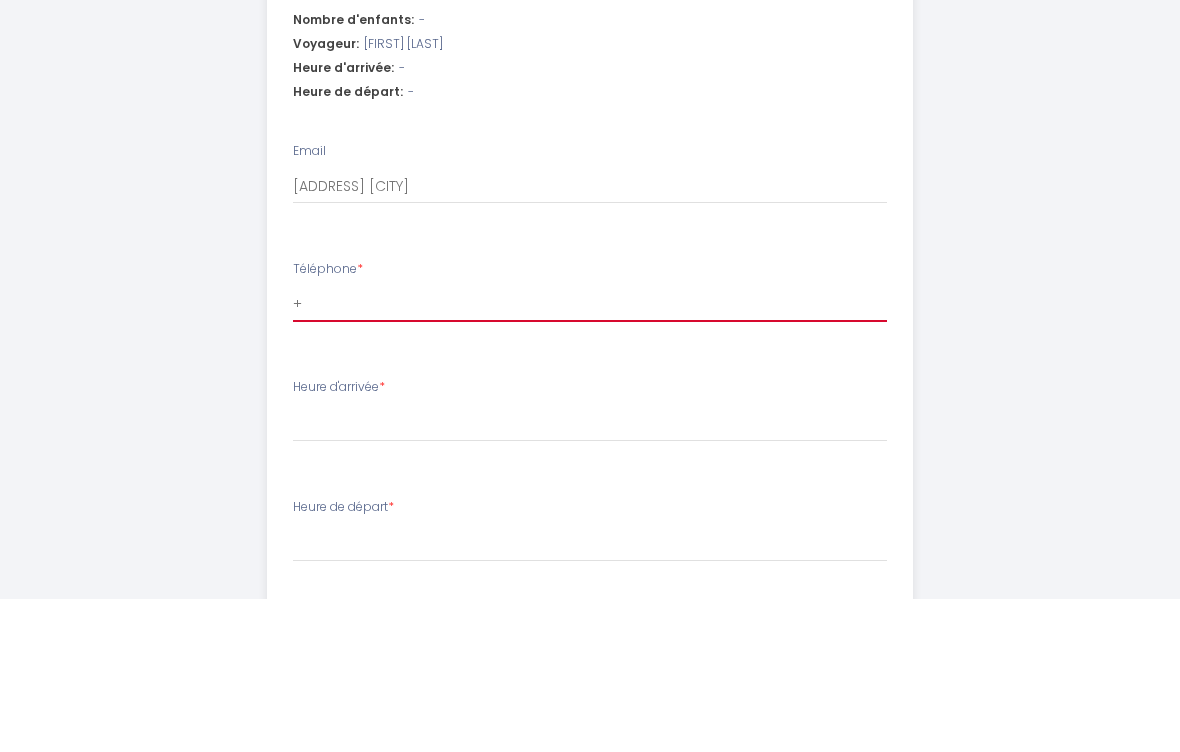 select 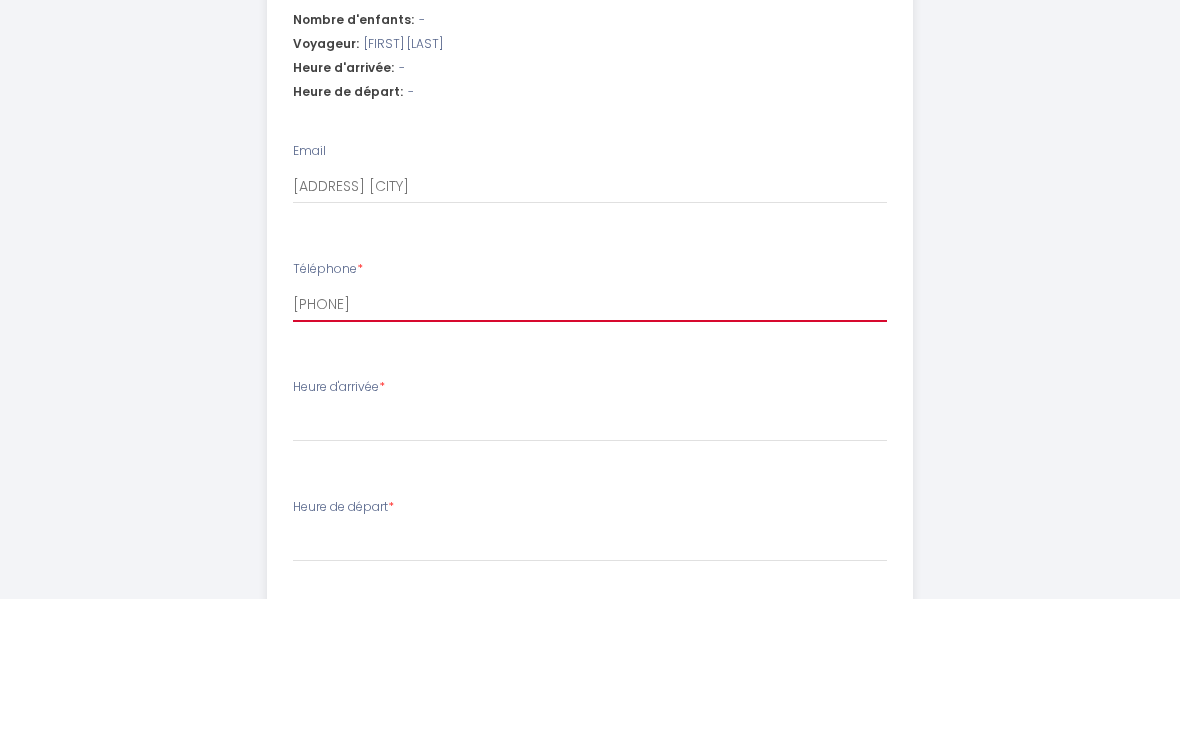 select 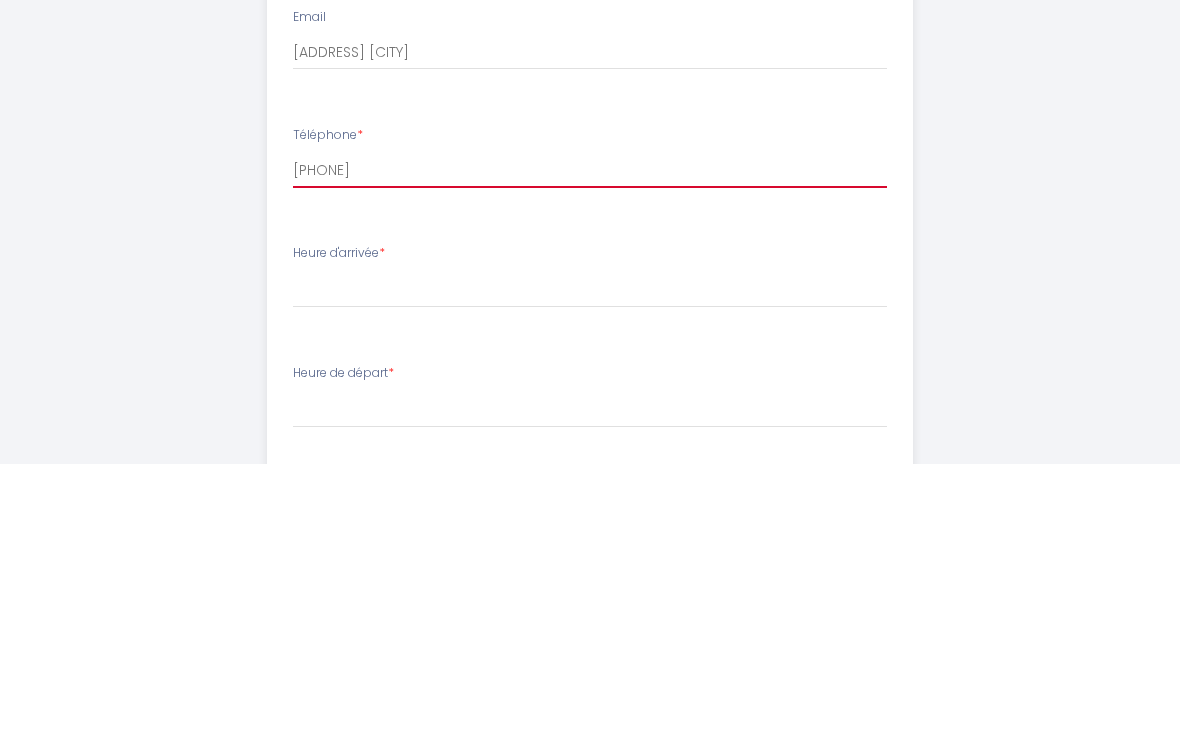 type on "[PHONE]" 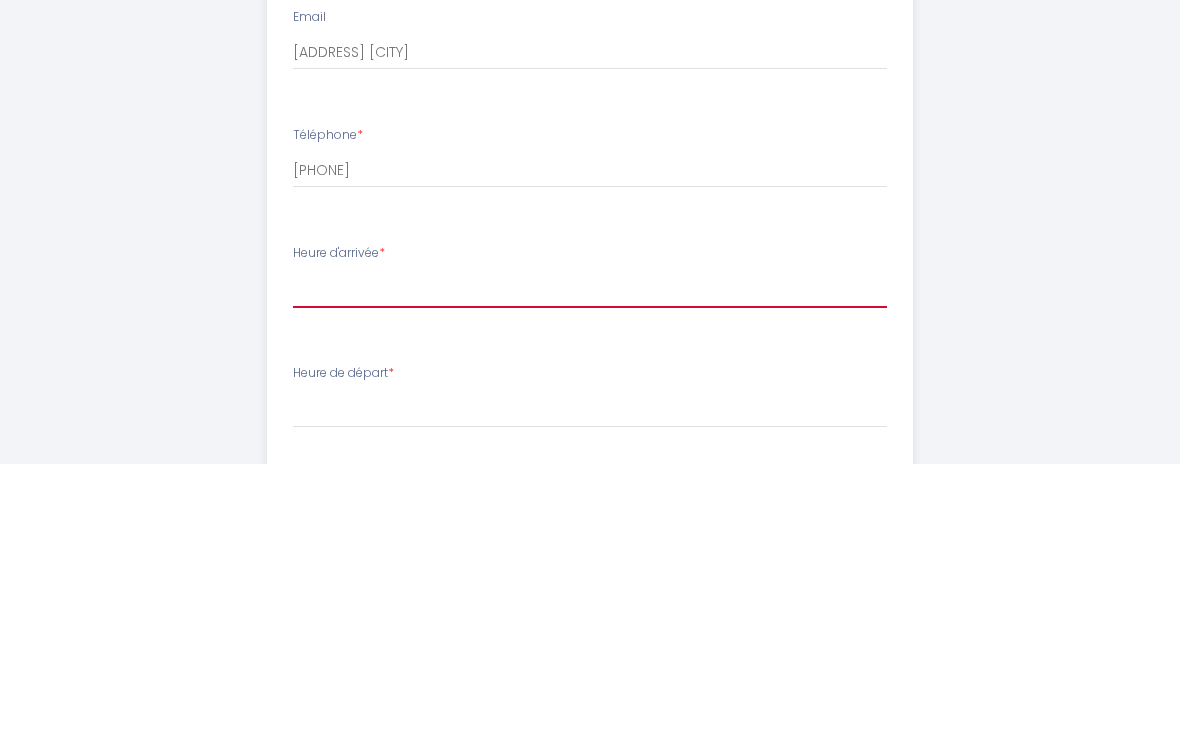 click on "14:00 14:30 15:00 15:30 16:00 16:30 17:00 17:30 18:00 18:30 19:00 19:30 20:00 20:30 21:00 21:30 22:00 22:30 23:00 23:30" at bounding box center (590, 577) 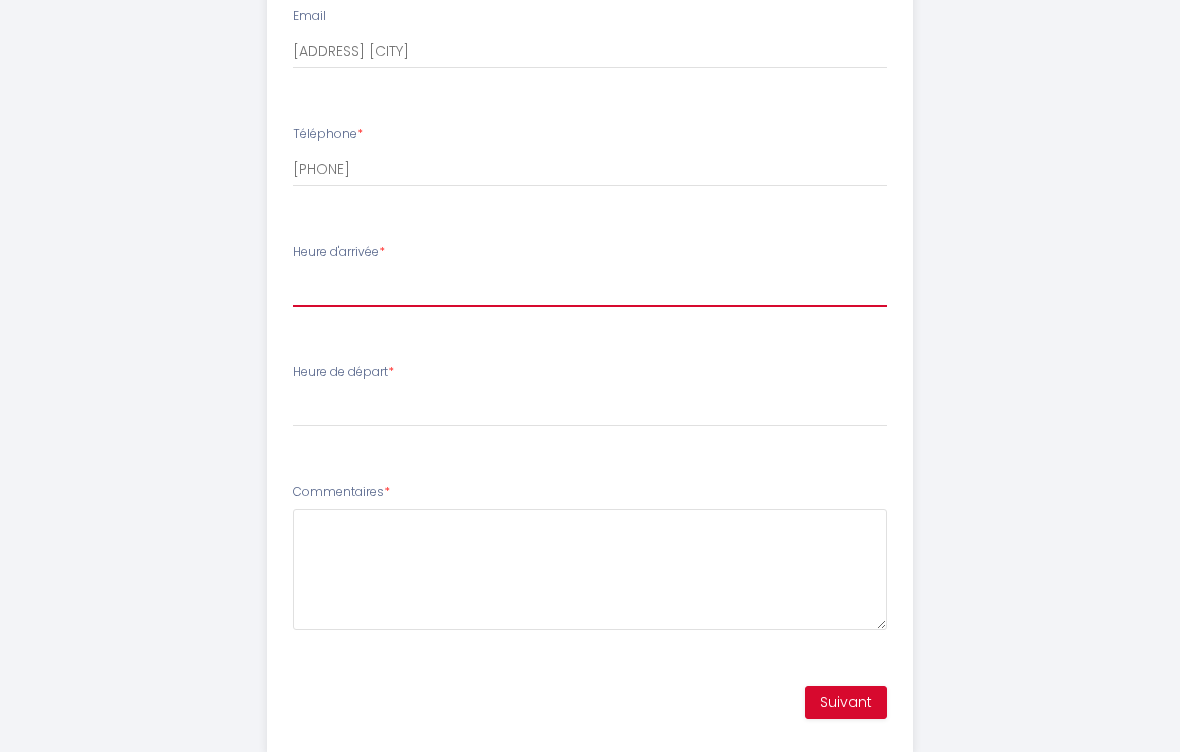 click on "14:00 14:30 15:00 15:30 16:00 16:30 17:00 17:30 18:00 18:30 19:00 19:30 20:00 20:30 21:00 21:30 22:00 22:30 23:00 23:30" at bounding box center (590, 288) 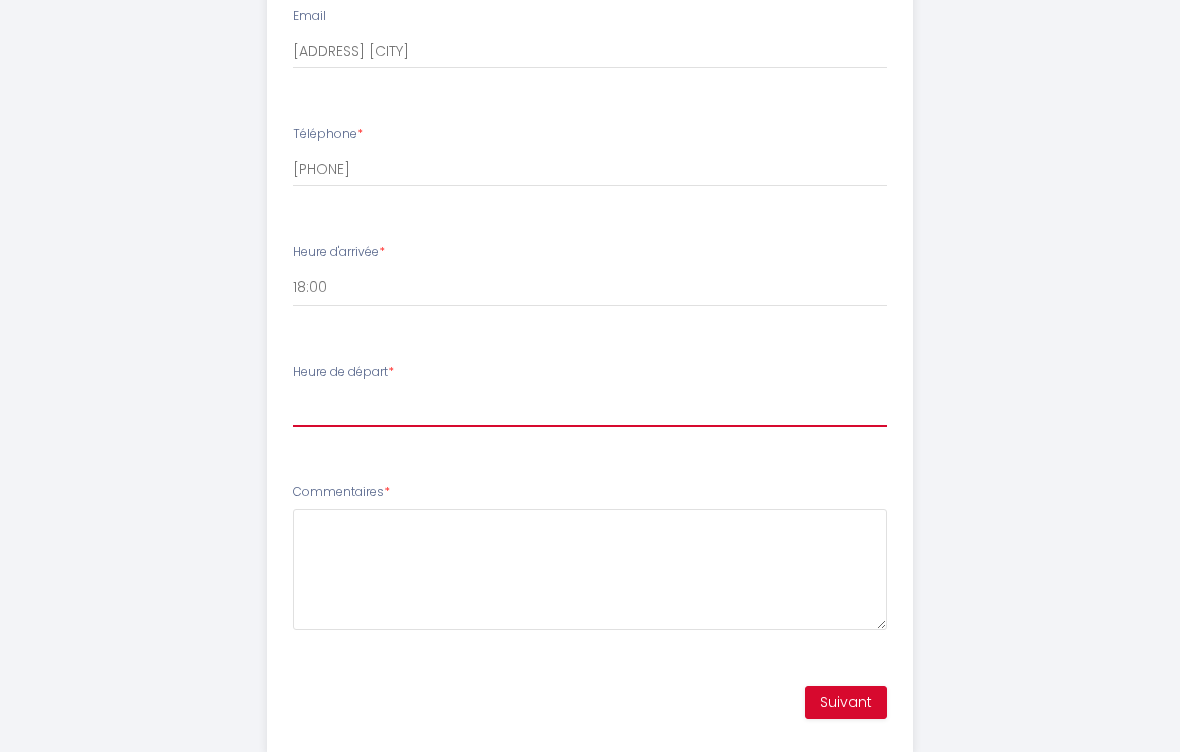 click on "00:00 00:30 01:00 01:30 02:00 02:30 03:00 03:30 04:00 04:30 05:00 05:30 06:00 06:30 07:00 07:30 08:00 08:30 09:00 09:30 10:00 10:30 11:00" at bounding box center [590, 408] 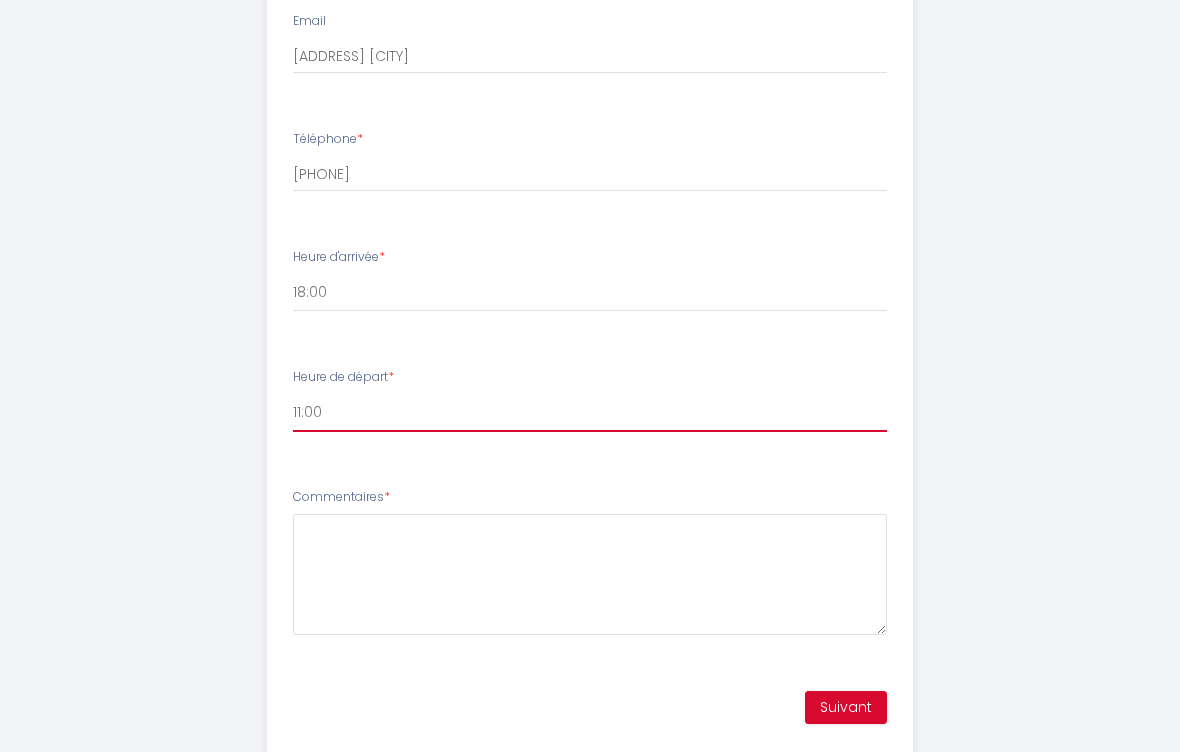 scroll, scrollTop: 854, scrollLeft: 0, axis: vertical 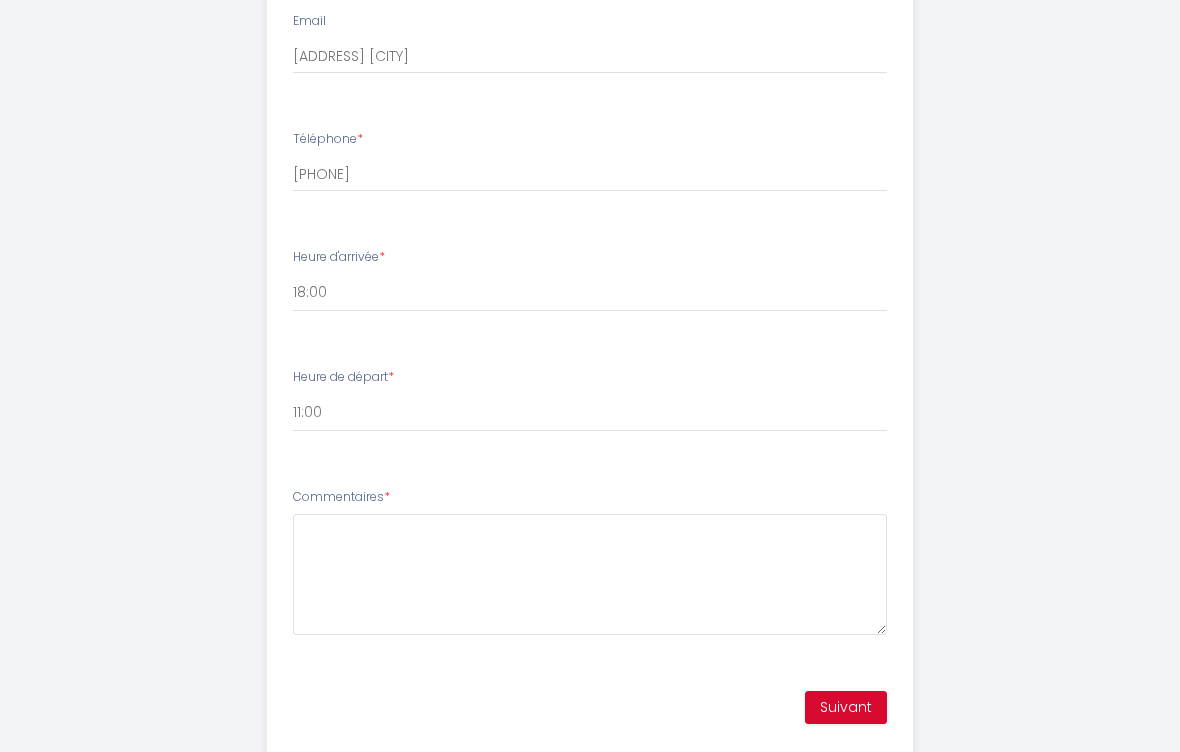click on "Suivant" at bounding box center [846, 708] 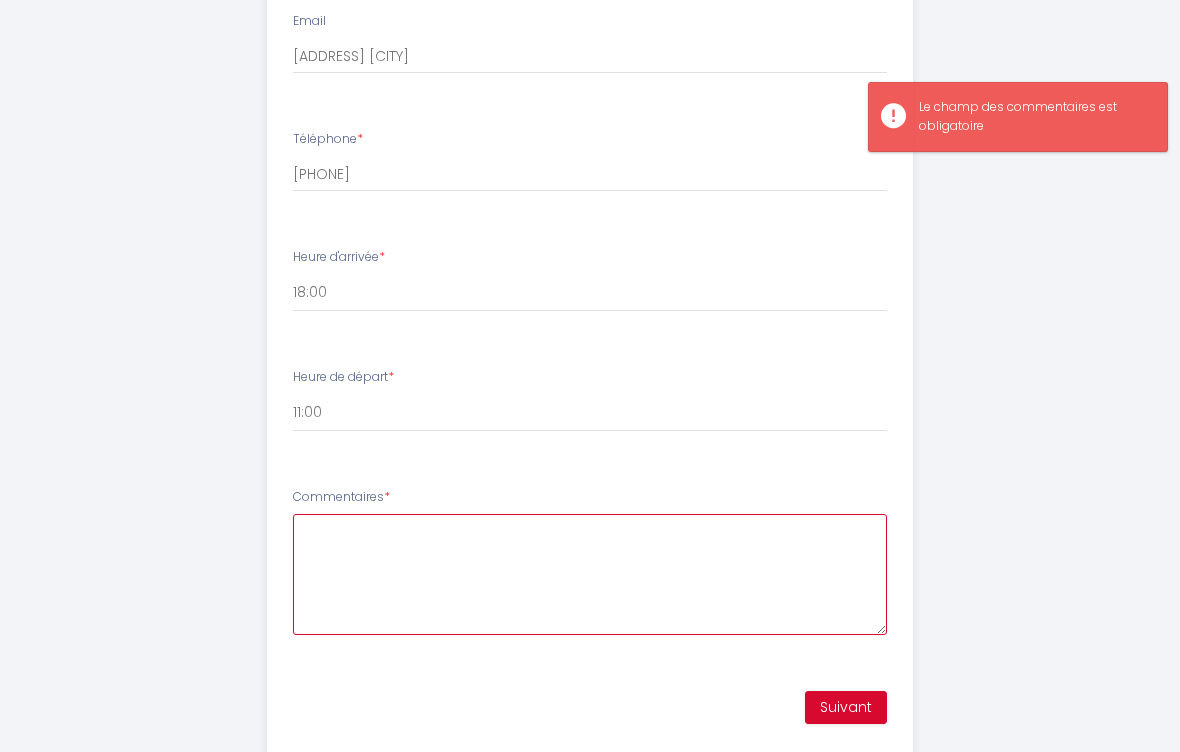 click on "Commentaires
*" at bounding box center (590, 574) 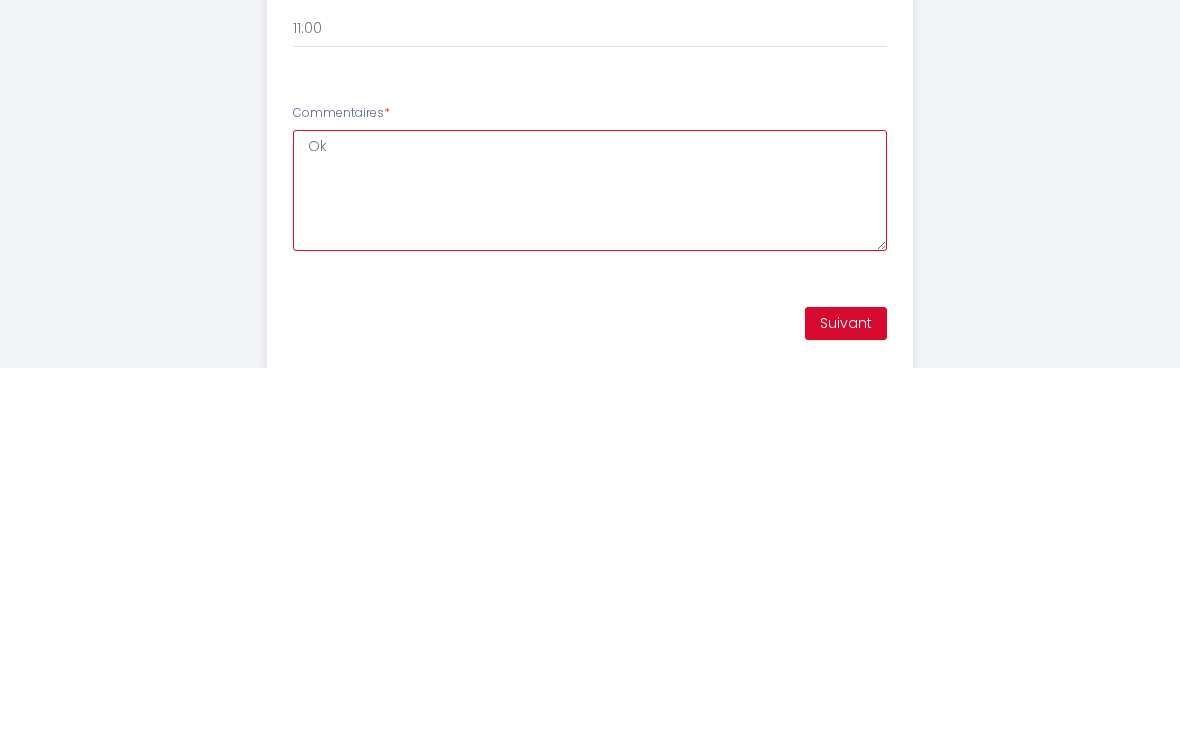 type on "Ok" 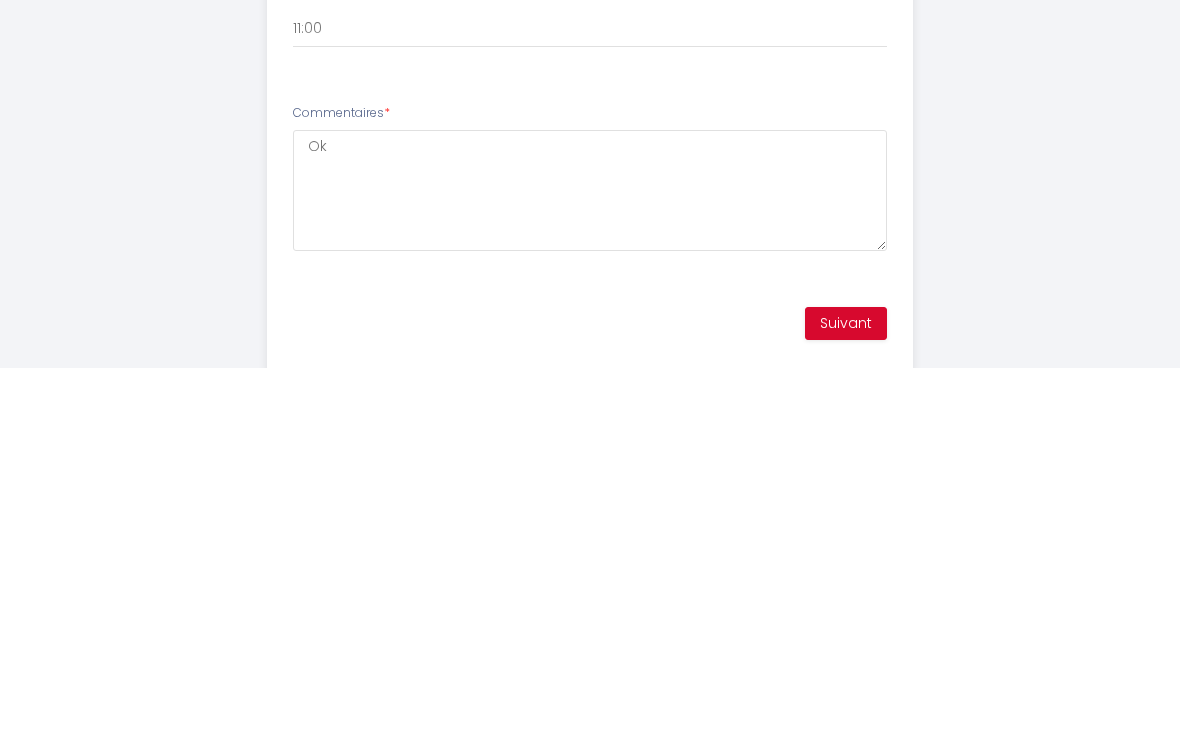 click on "Suivant" at bounding box center (846, 709) 